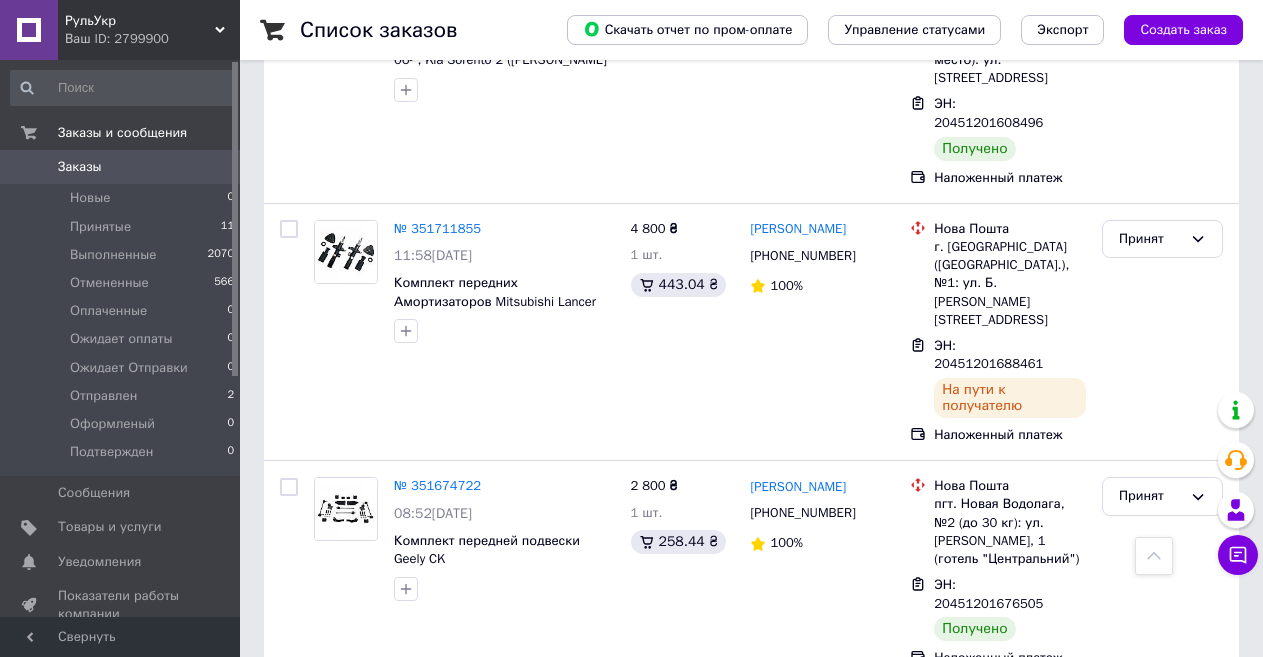 scroll, scrollTop: 1100, scrollLeft: 0, axis: vertical 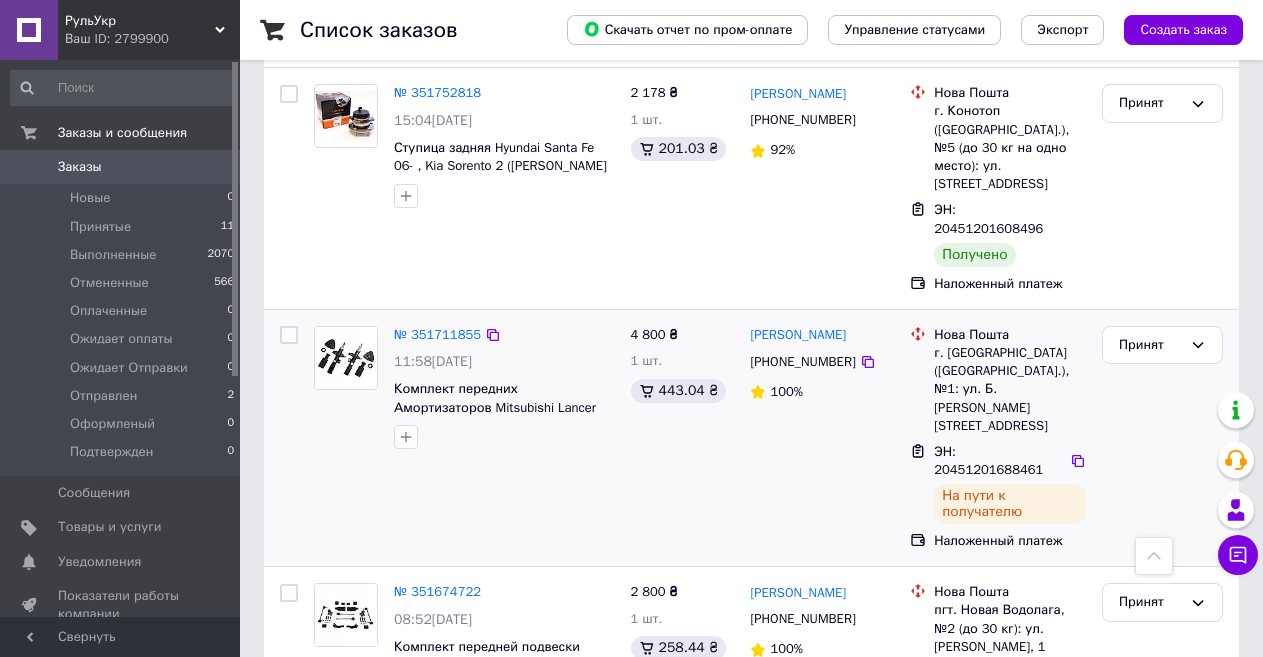 click on "ЭН: 20451201688461" at bounding box center (988, 461) 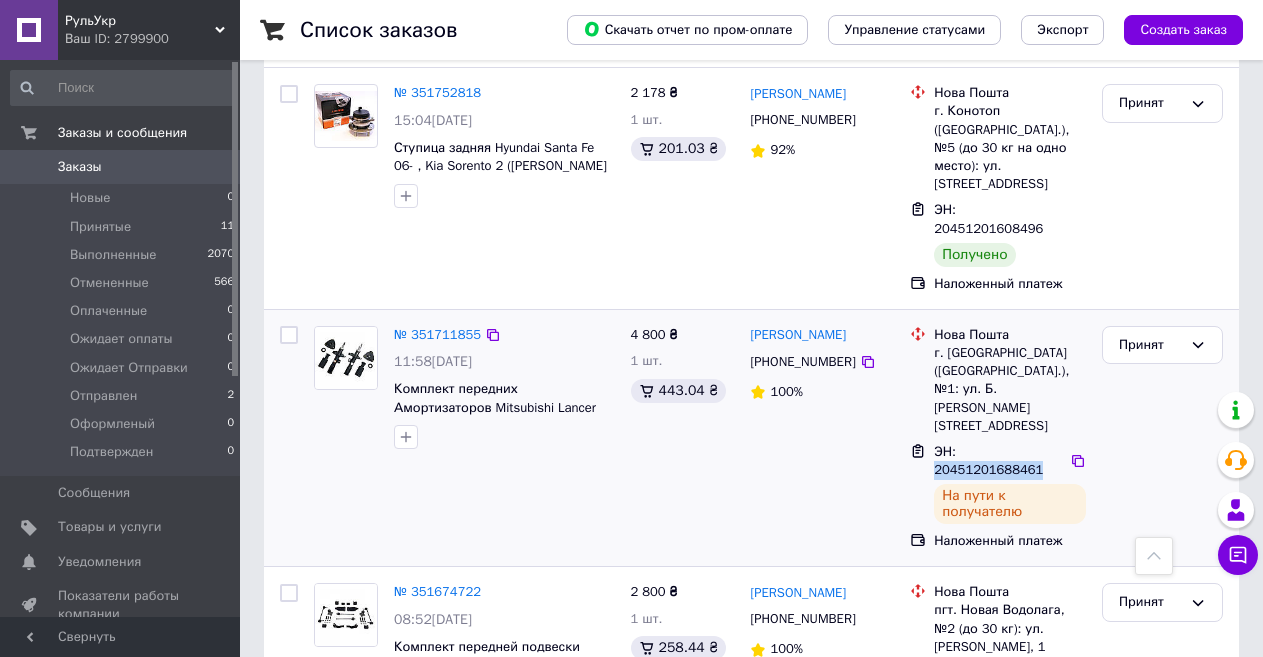 click on "ЭН: 20451201688461" at bounding box center (988, 461) 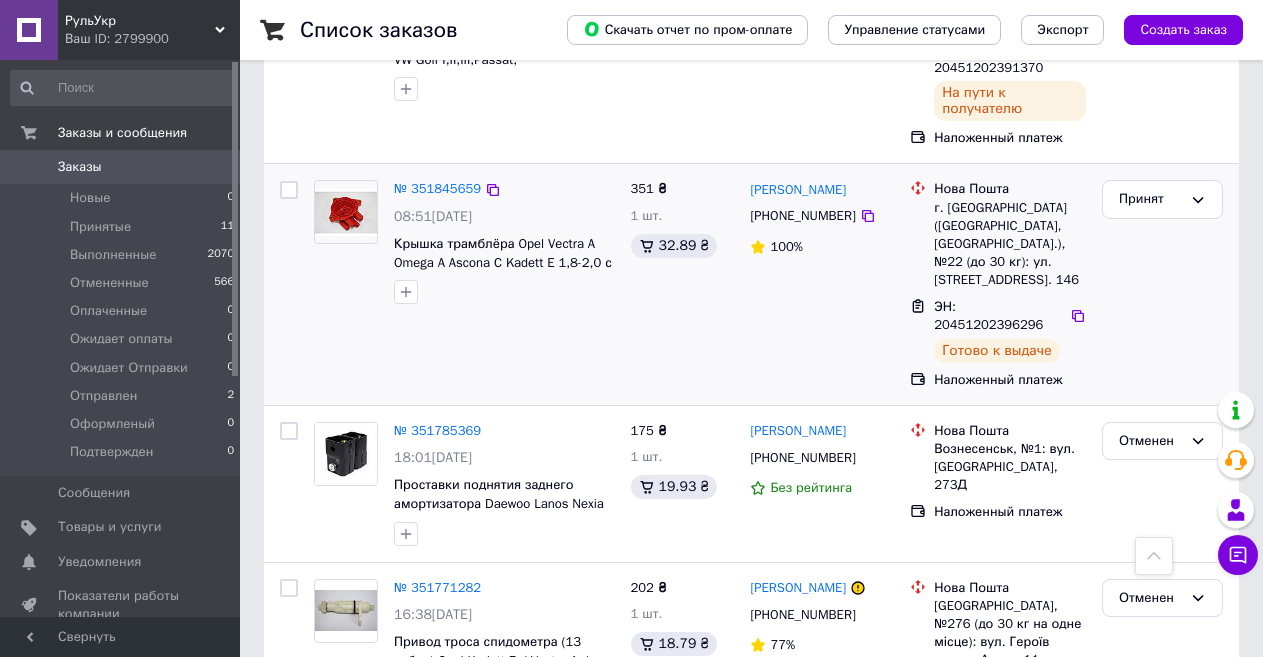 scroll, scrollTop: 400, scrollLeft: 0, axis: vertical 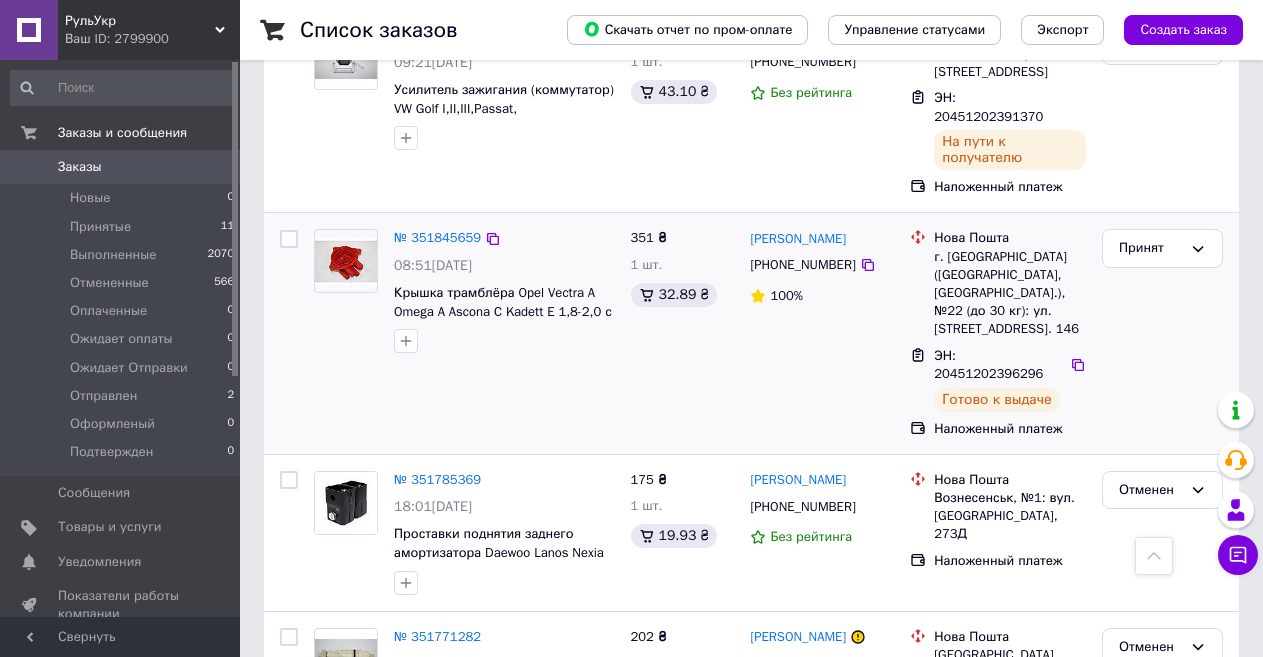 click on "ЭН: 20451202396296" at bounding box center (988, 365) 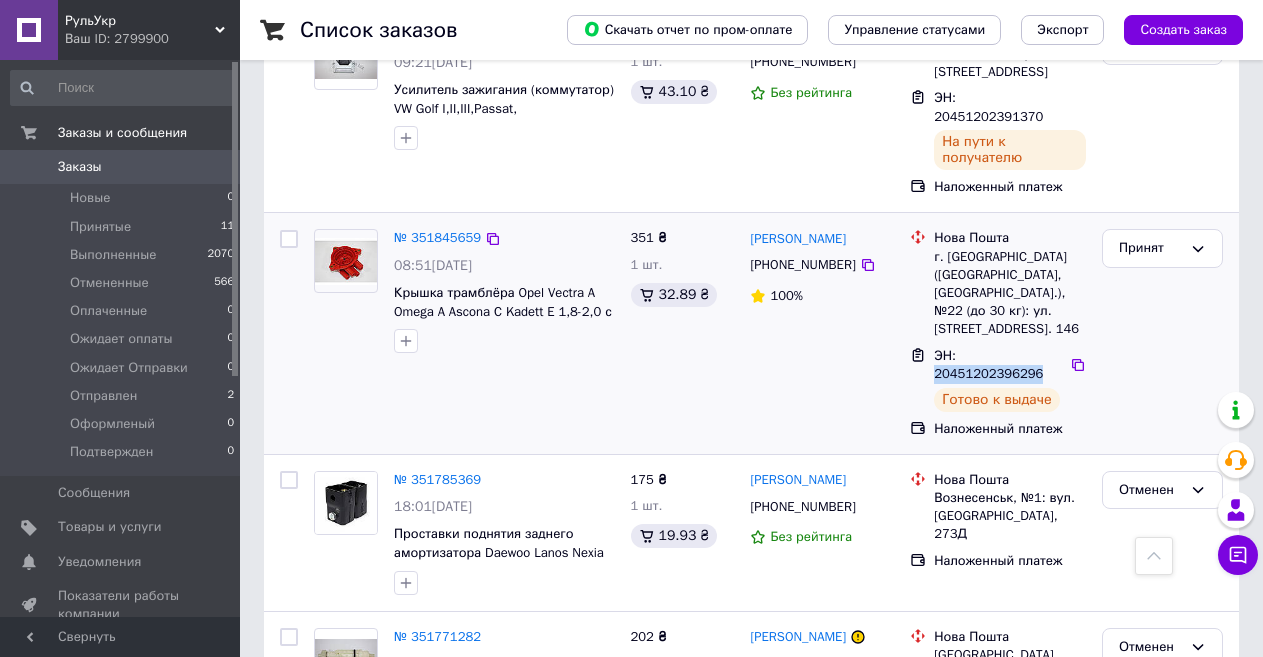 click on "ЭН: 20451202396296" at bounding box center [988, 365] 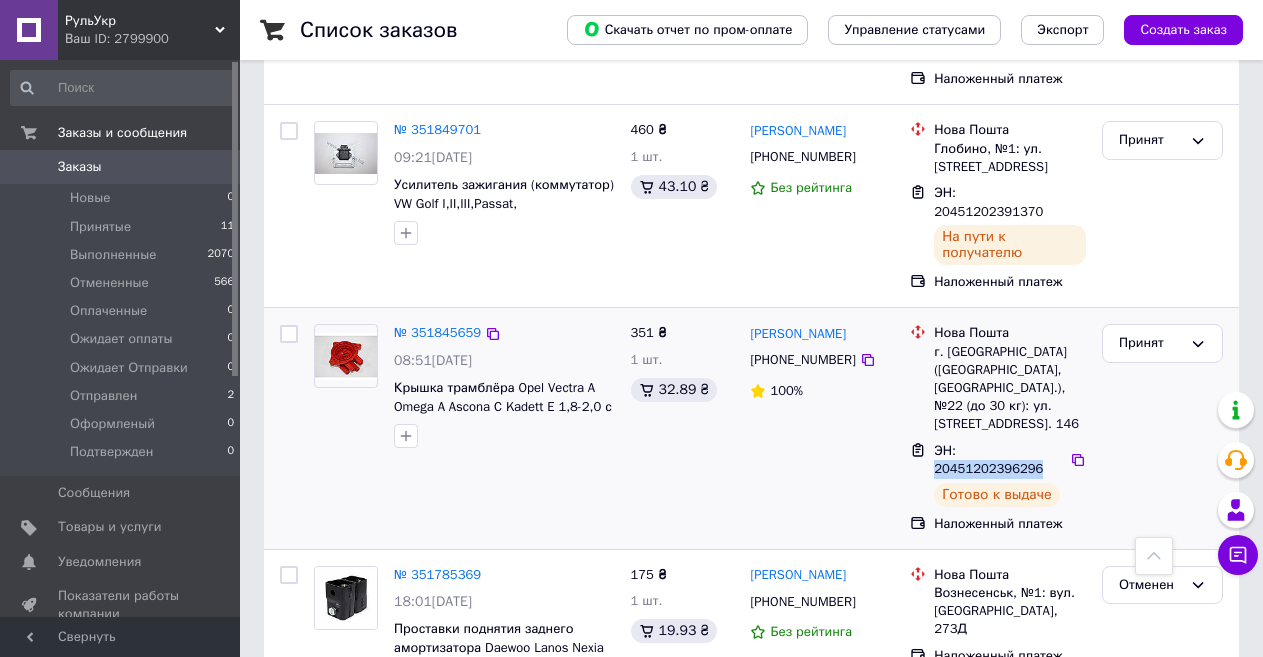 scroll, scrollTop: 200, scrollLeft: 0, axis: vertical 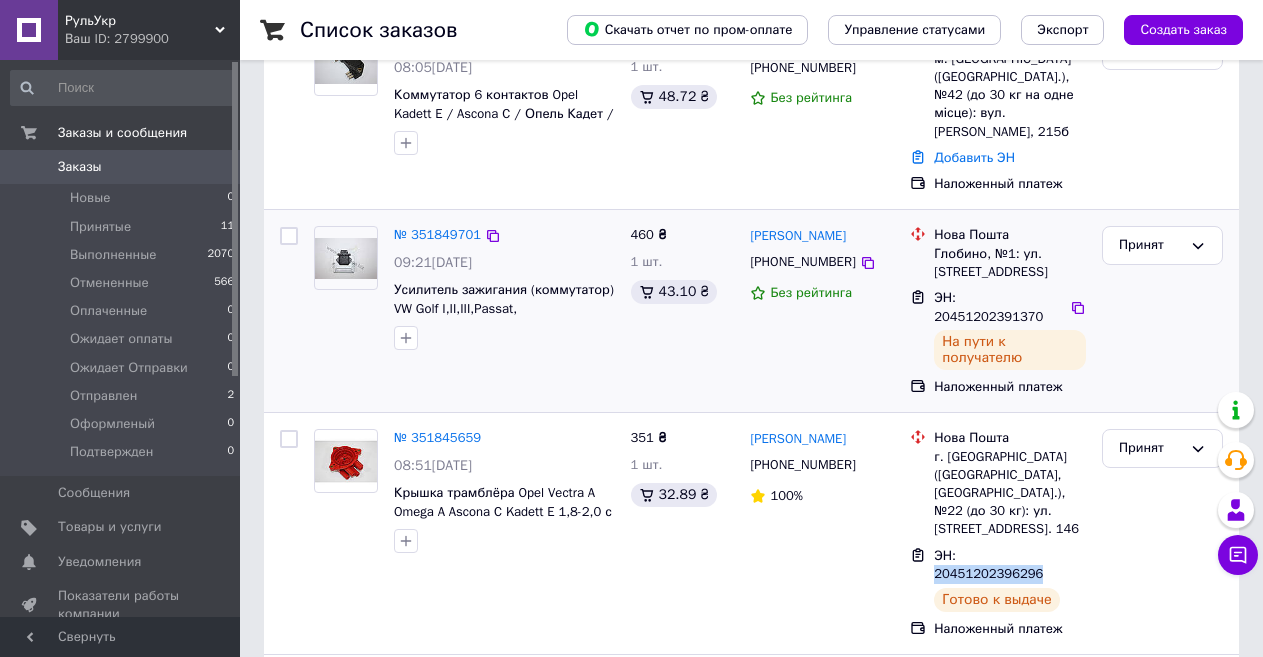 click on "ЭН: 20451202391370" at bounding box center [988, 307] 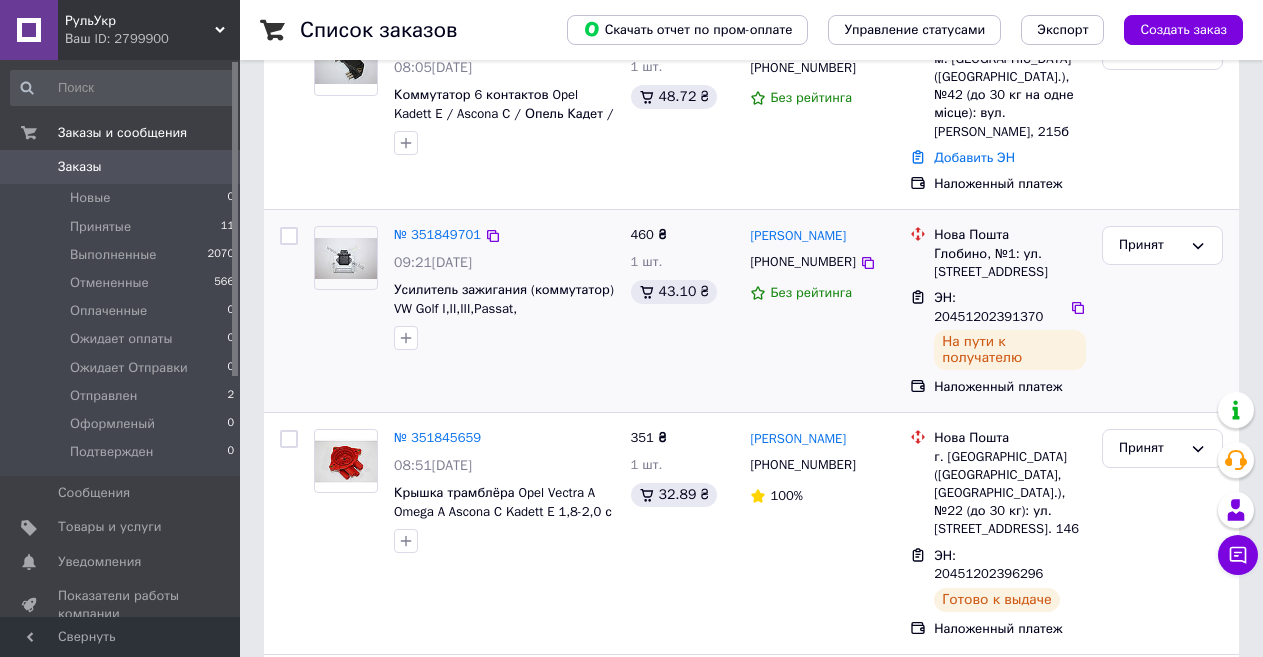 click on "ЭН: 20451202391370" at bounding box center [988, 307] 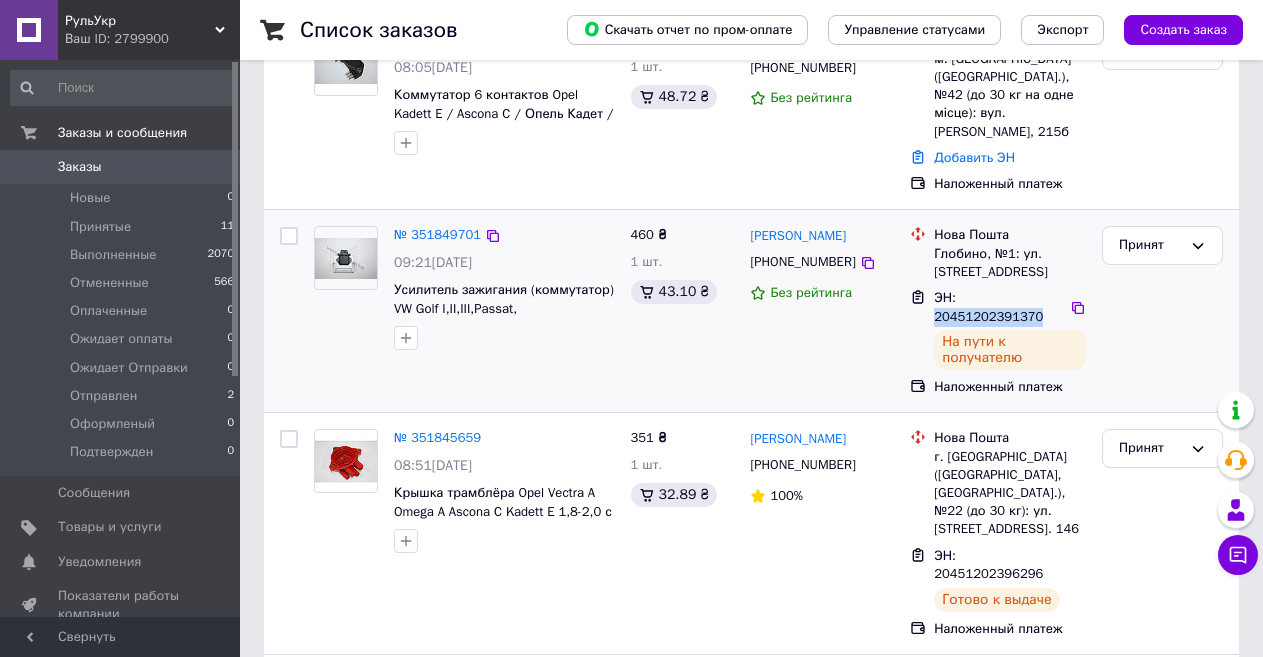 copy on "20451202391370" 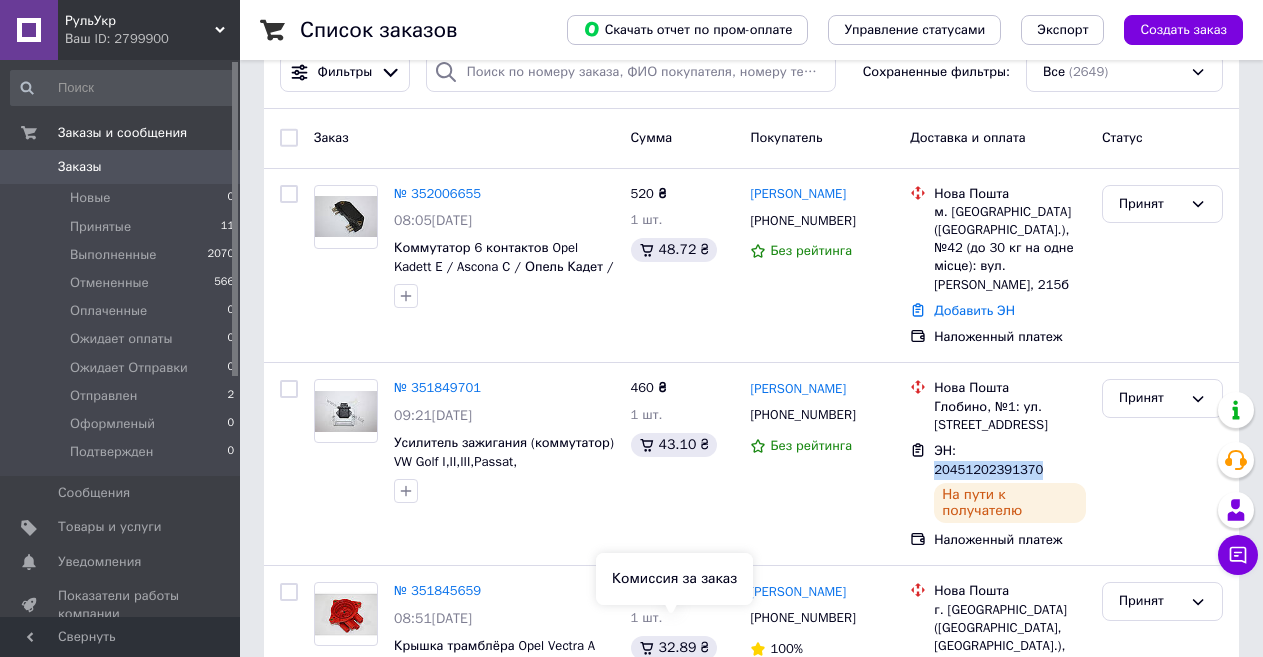 scroll, scrollTop: 0, scrollLeft: 0, axis: both 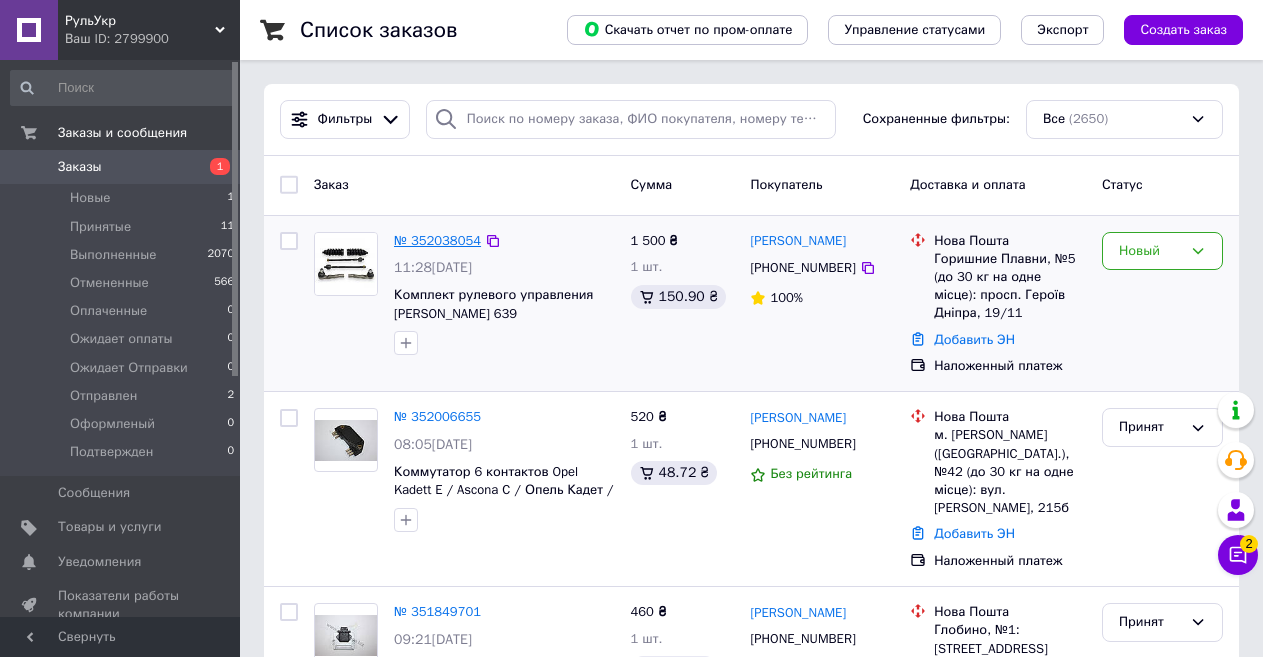 click on "№ 352038054" at bounding box center (437, 240) 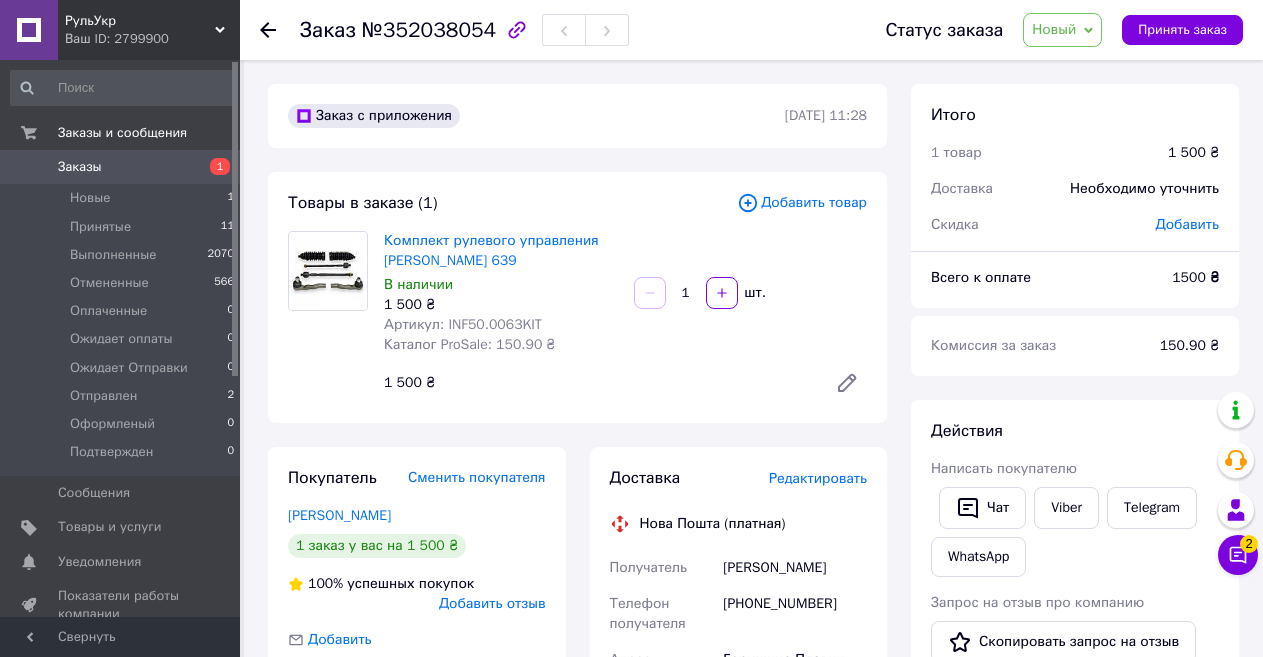click on "Артикул: INF50.0063KIT" at bounding box center (463, 324) 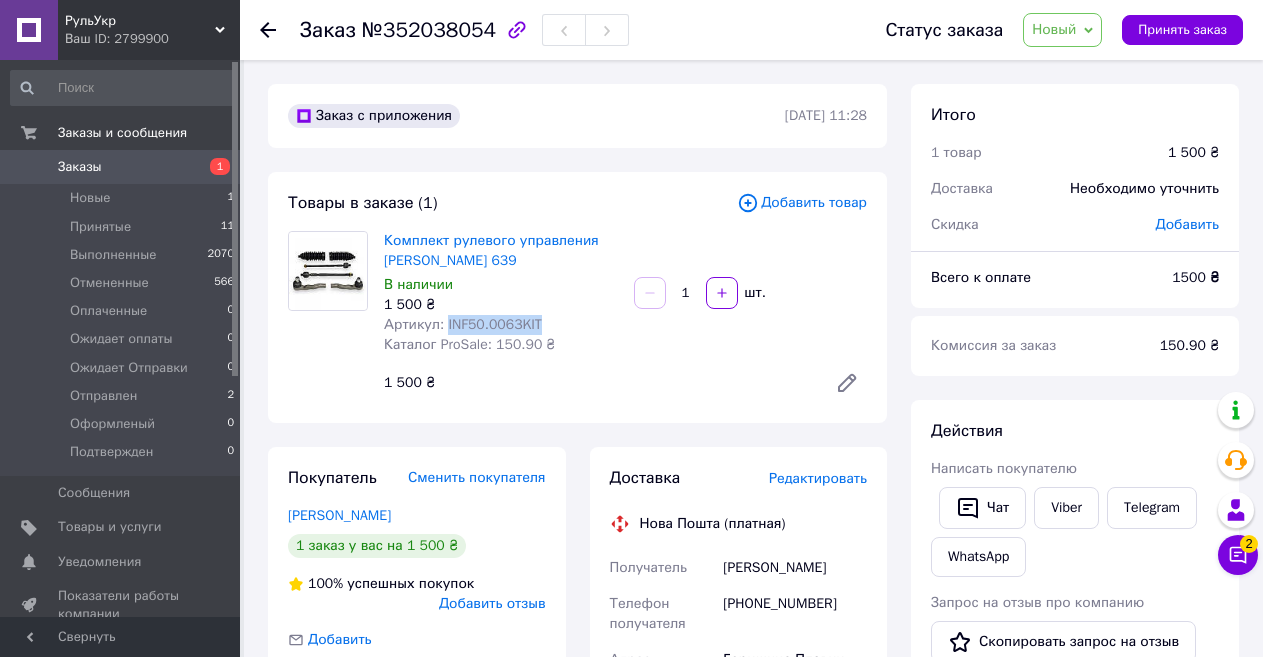 click on "Артикул: INF50.0063KIT" at bounding box center [463, 324] 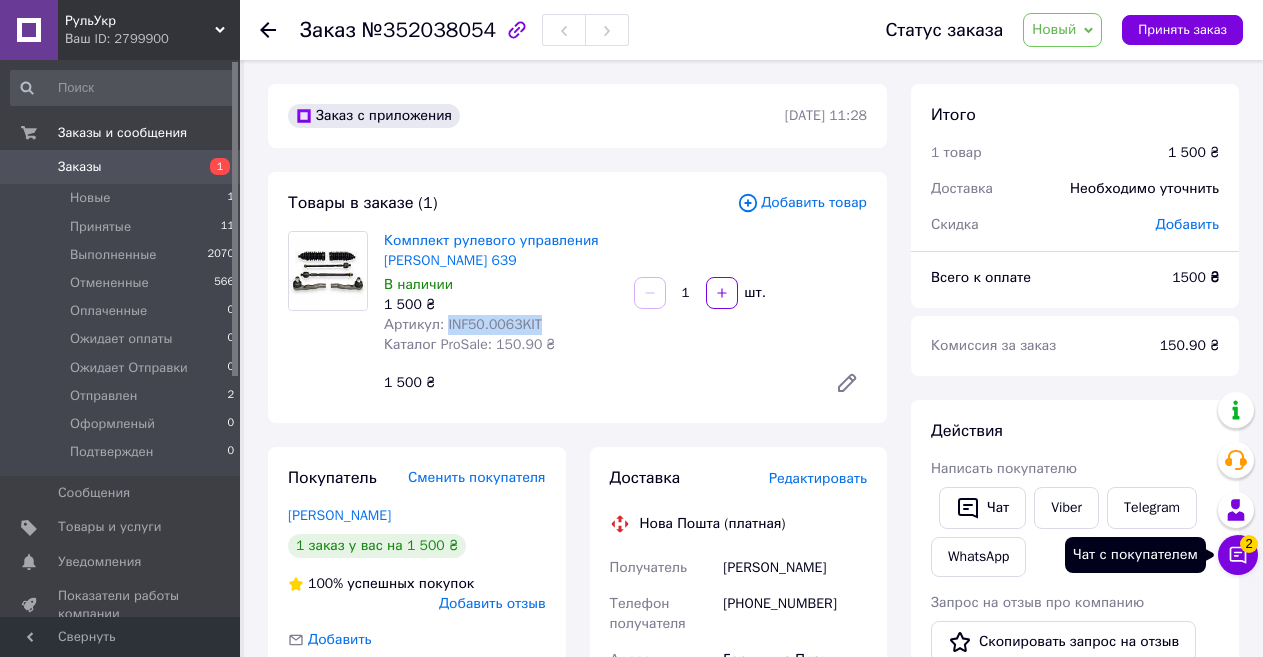 click 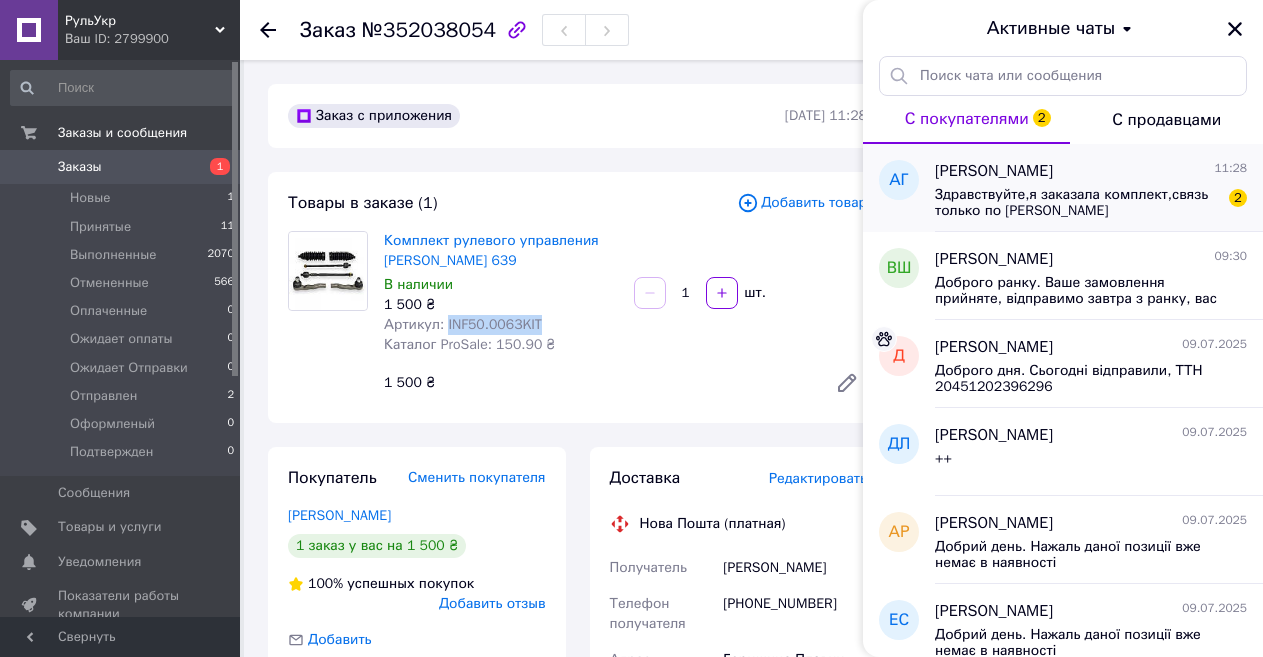 click on "Здравствуйте,я заказала комплект,связь только по [PERSON_NAME]" at bounding box center [1077, 203] 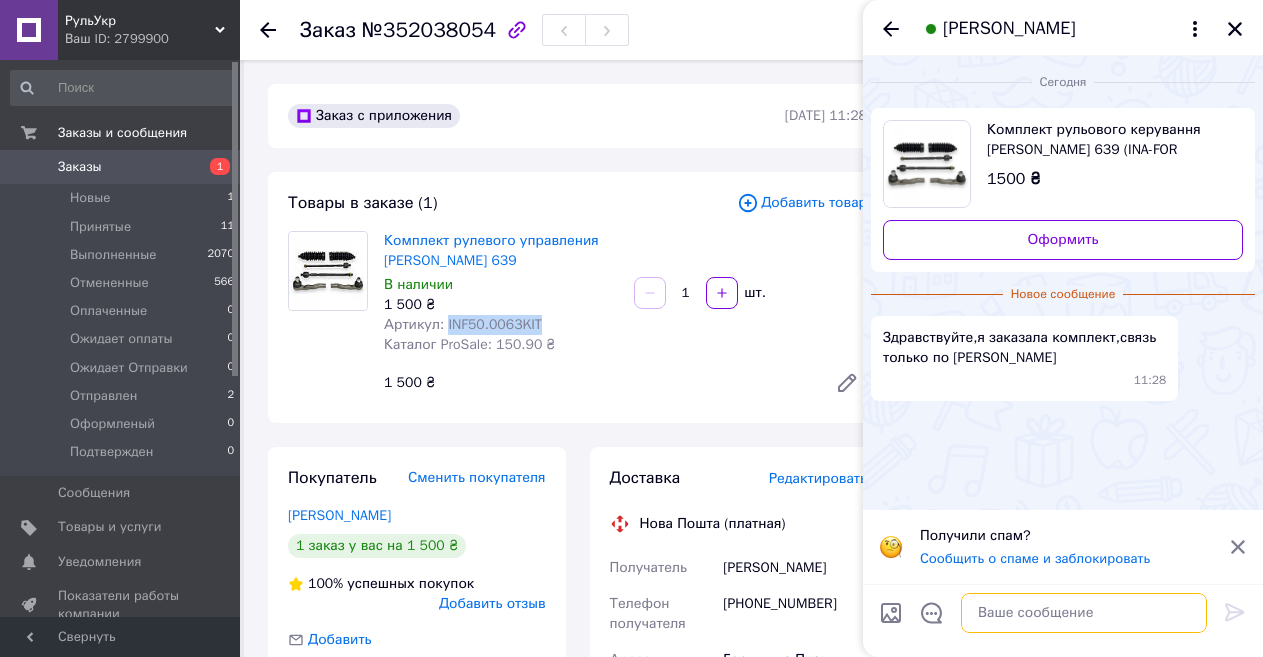 click at bounding box center (1084, 613) 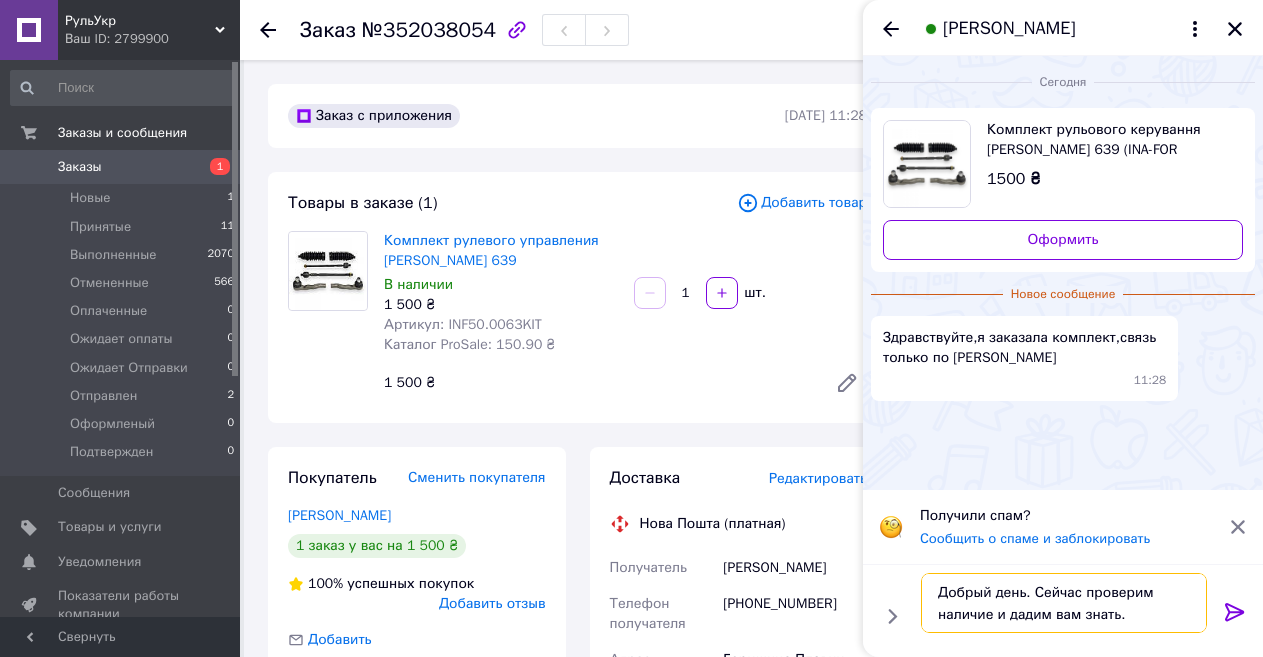 type on "Добрый день. Сейчас проверим наличие и дадим вам знать." 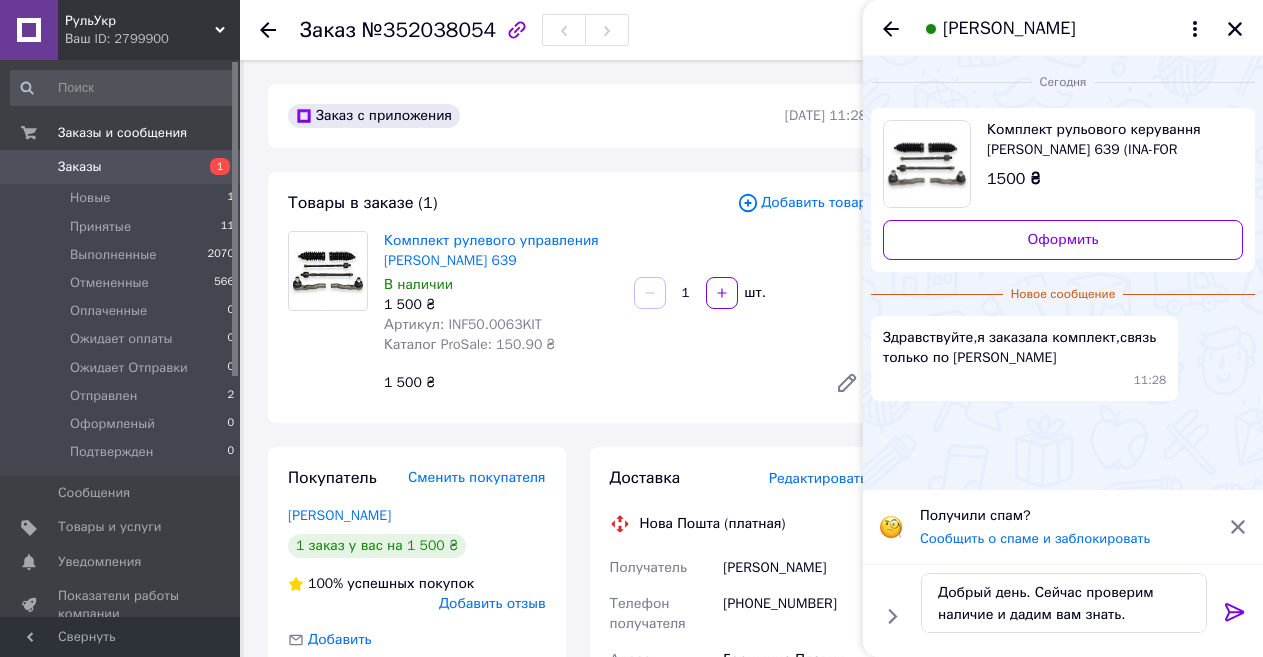 click 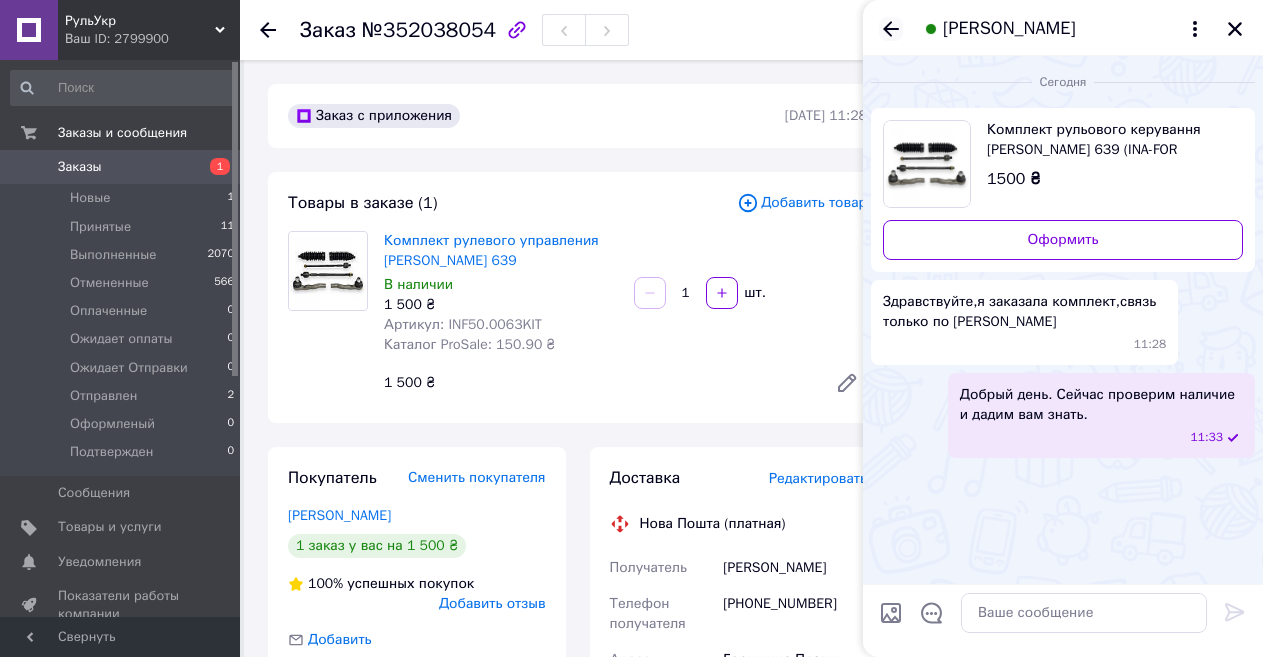 click 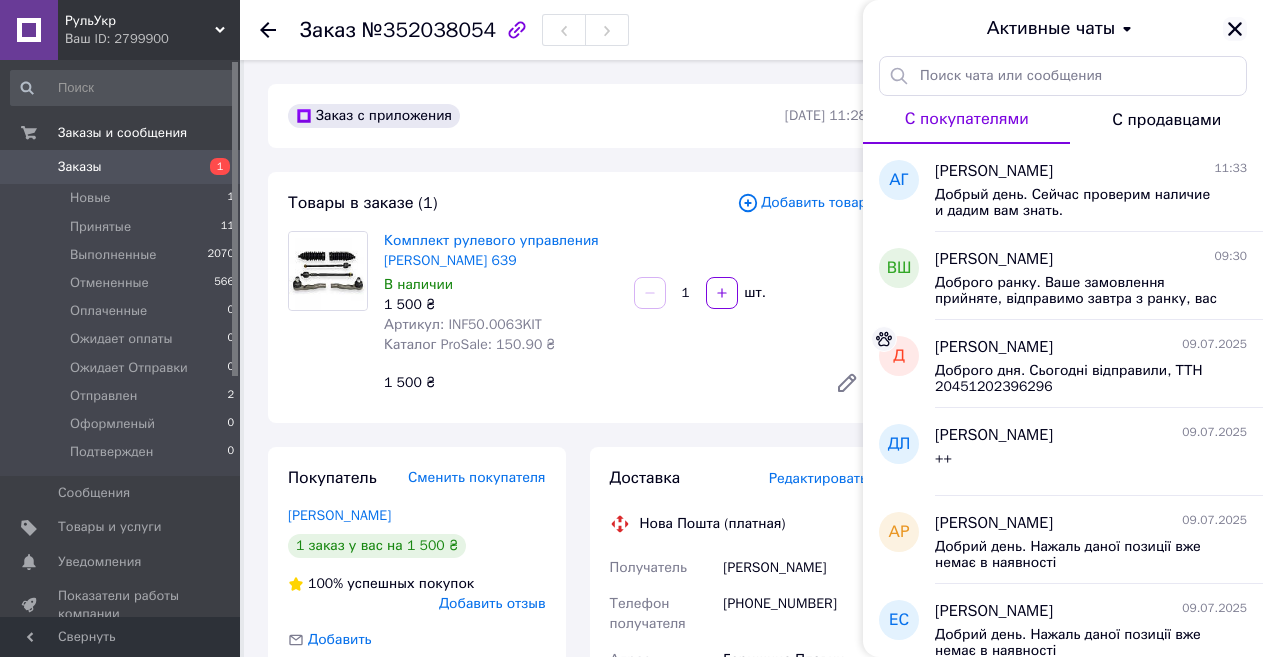 click 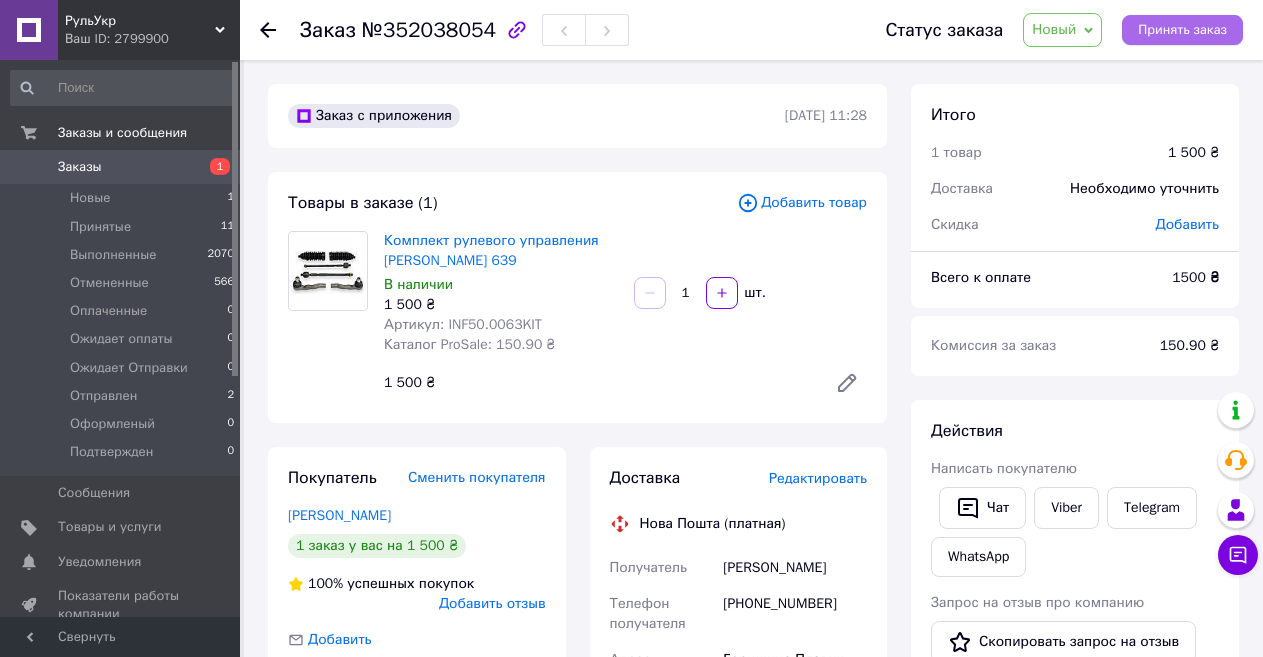 click on "Принять заказ" at bounding box center [1182, 30] 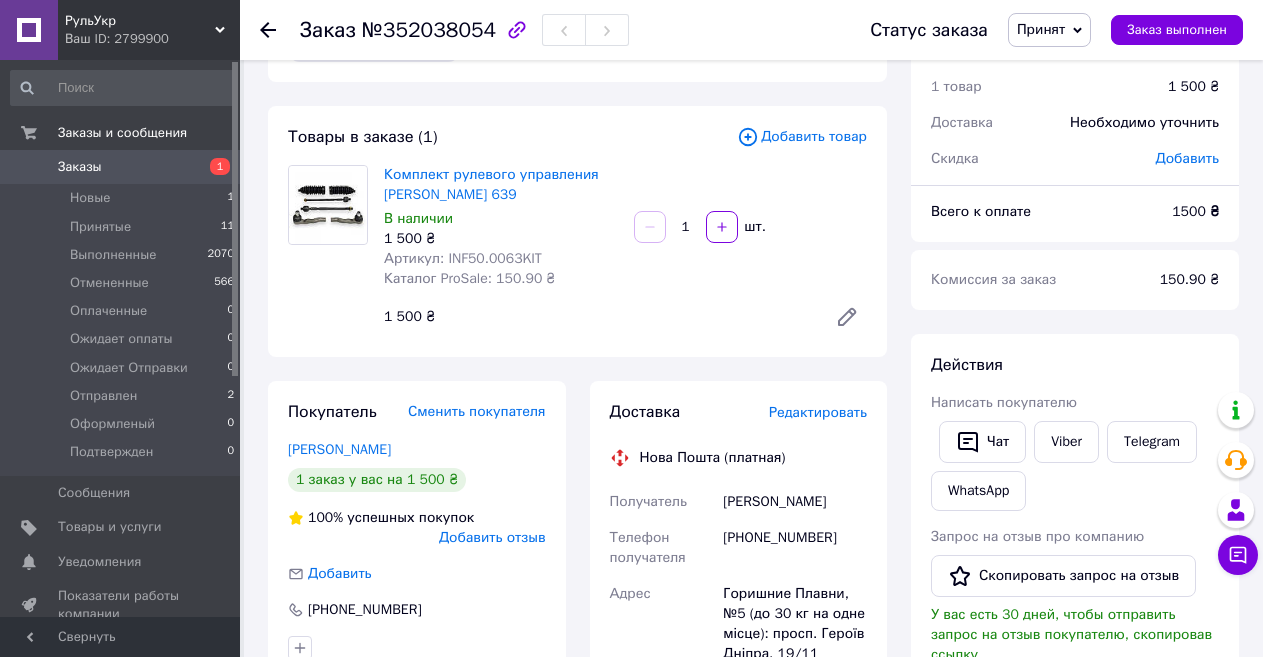 scroll, scrollTop: 0, scrollLeft: 0, axis: both 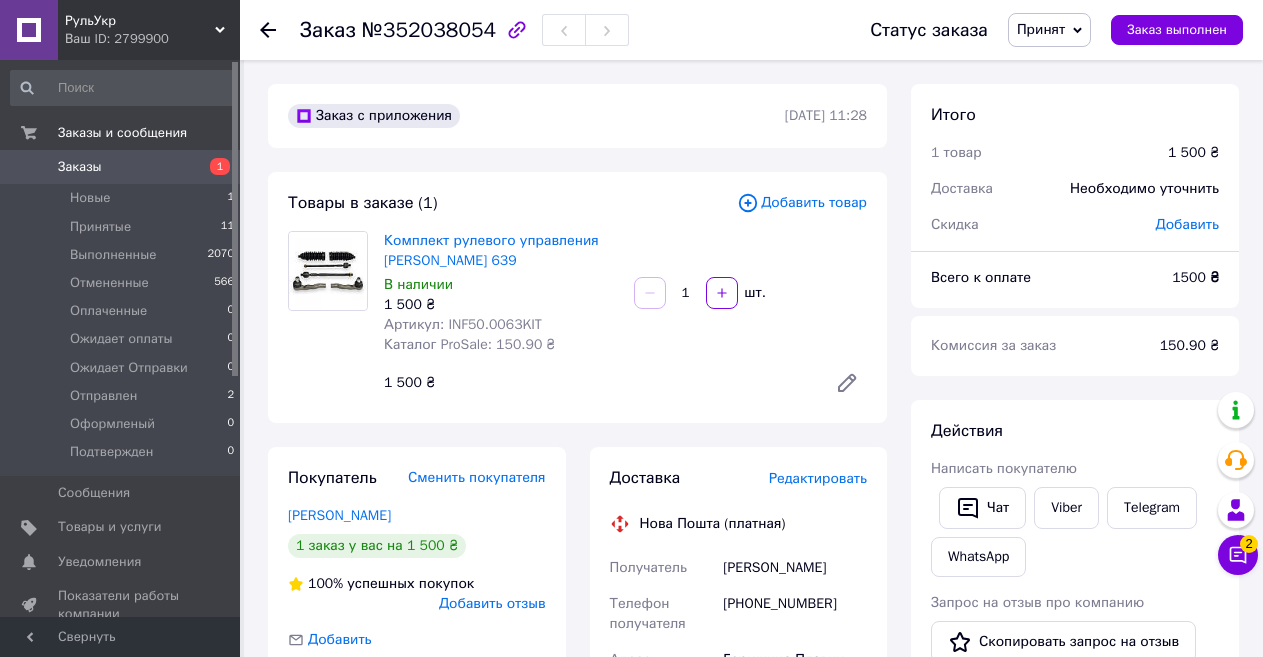 click on "Чат с покупателем 2" at bounding box center (1238, 555) 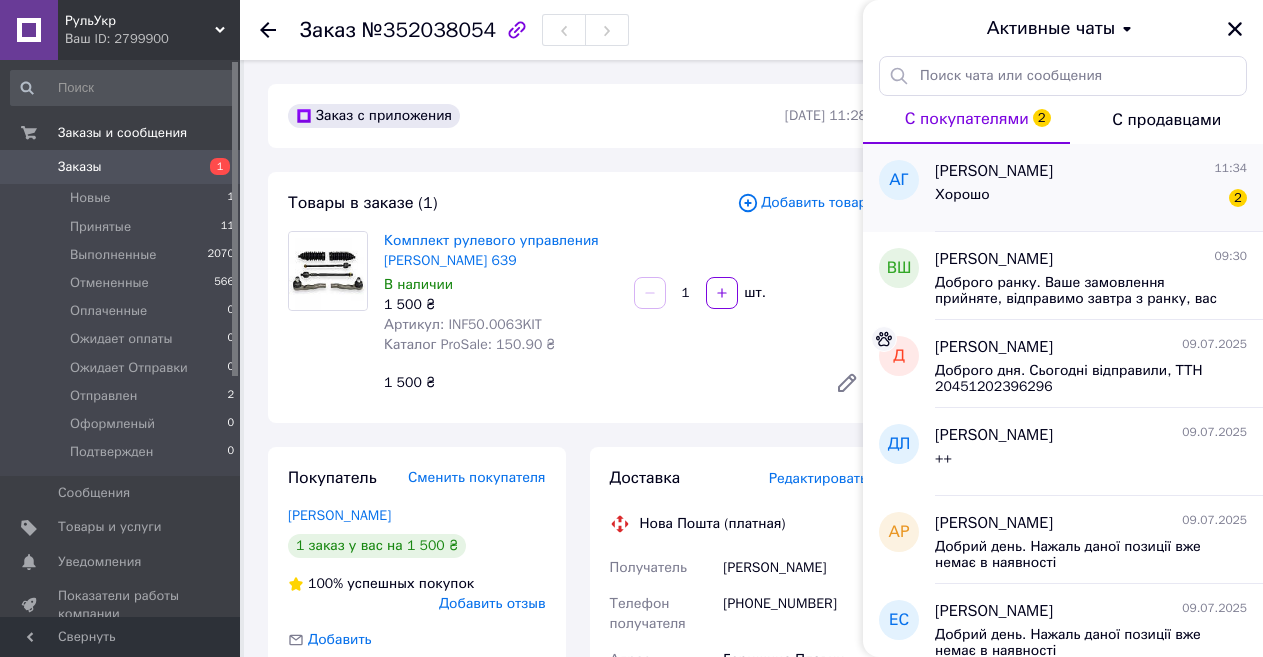 click on "Хорошо 2" at bounding box center (1091, 199) 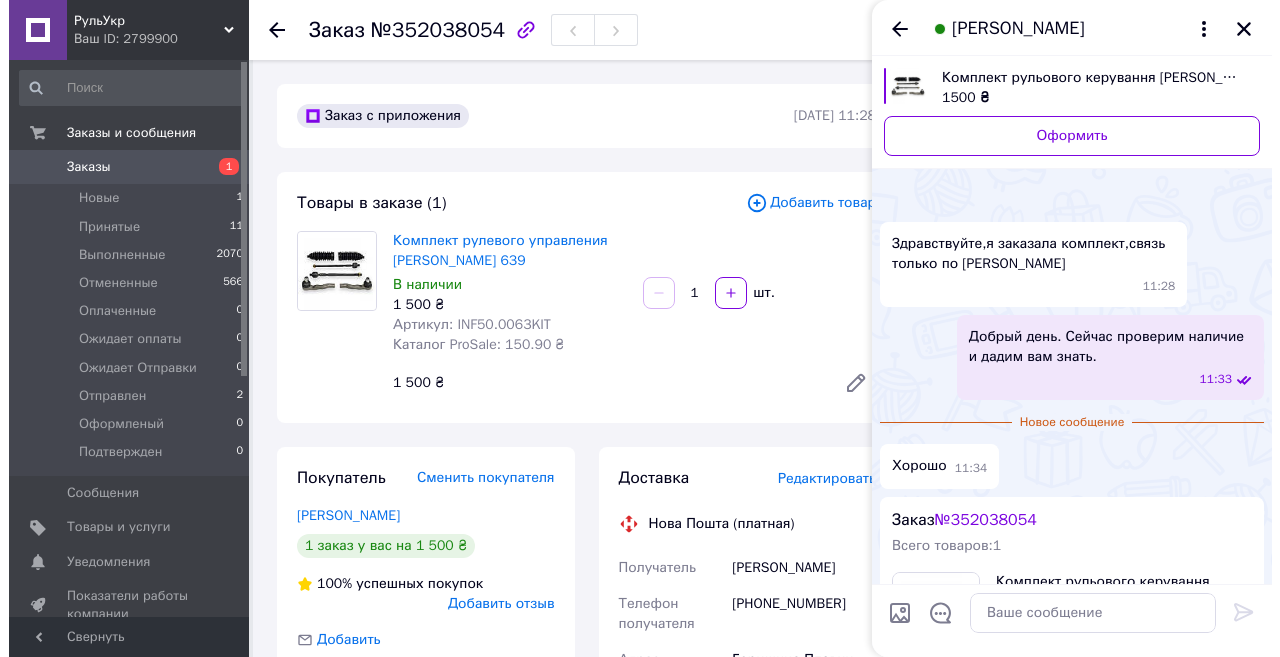 scroll, scrollTop: 0, scrollLeft: 0, axis: both 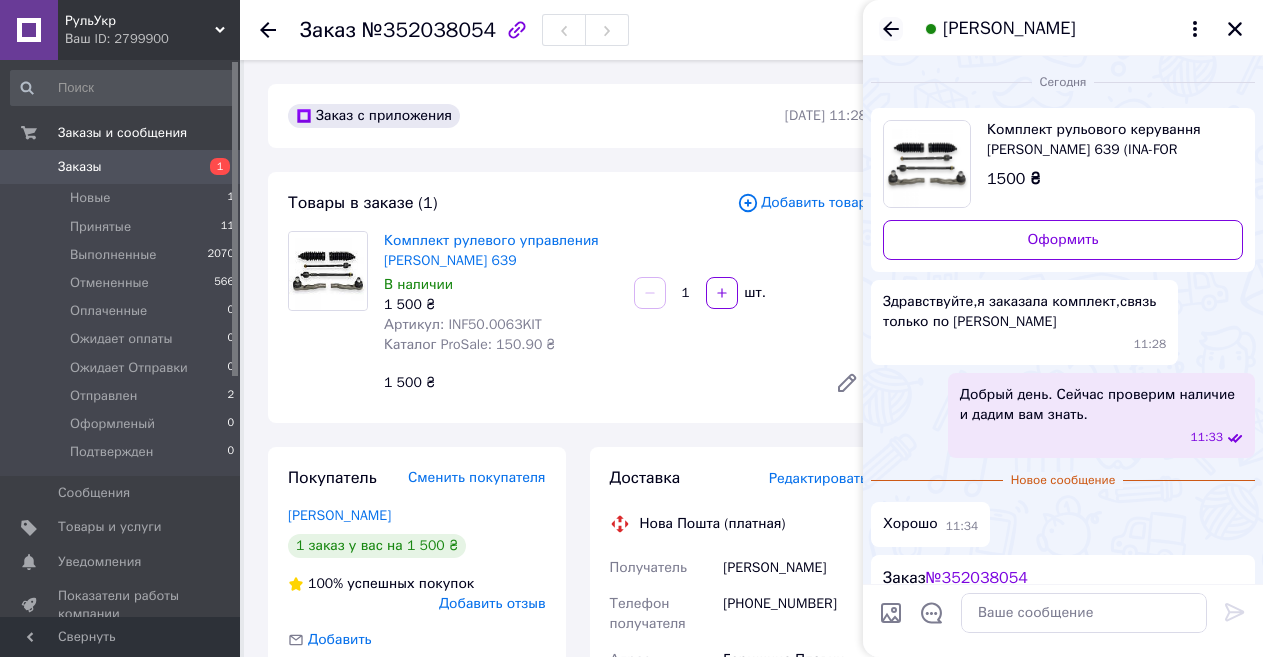 click 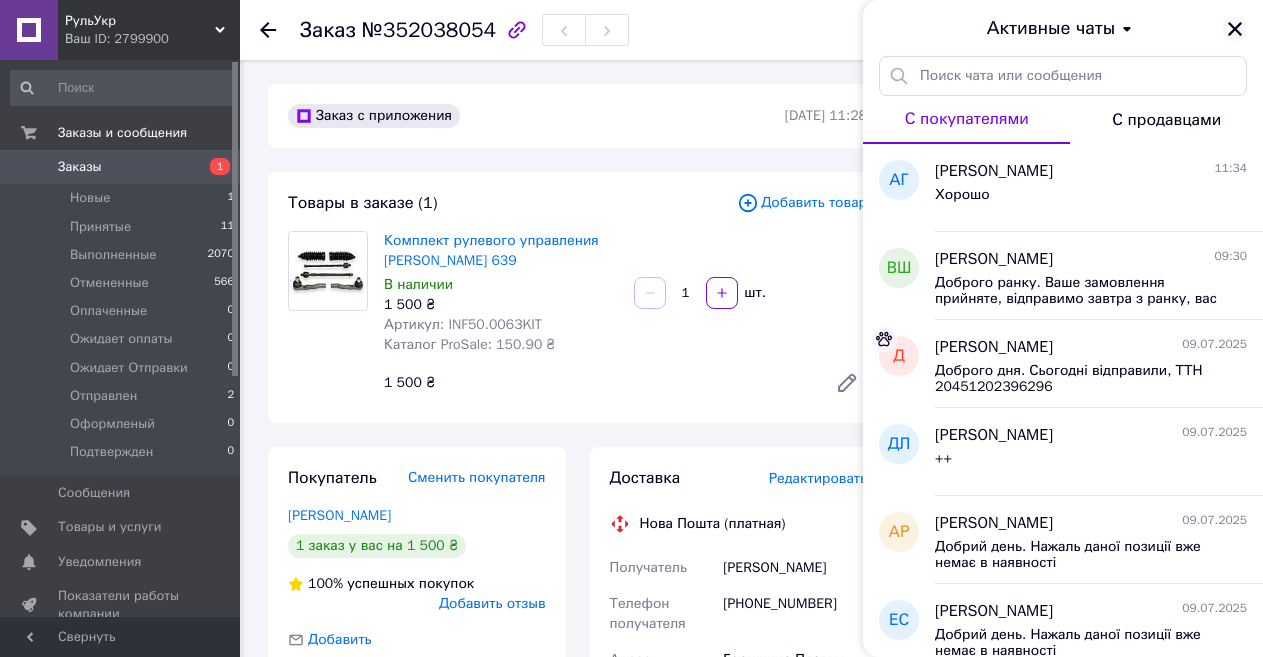 click 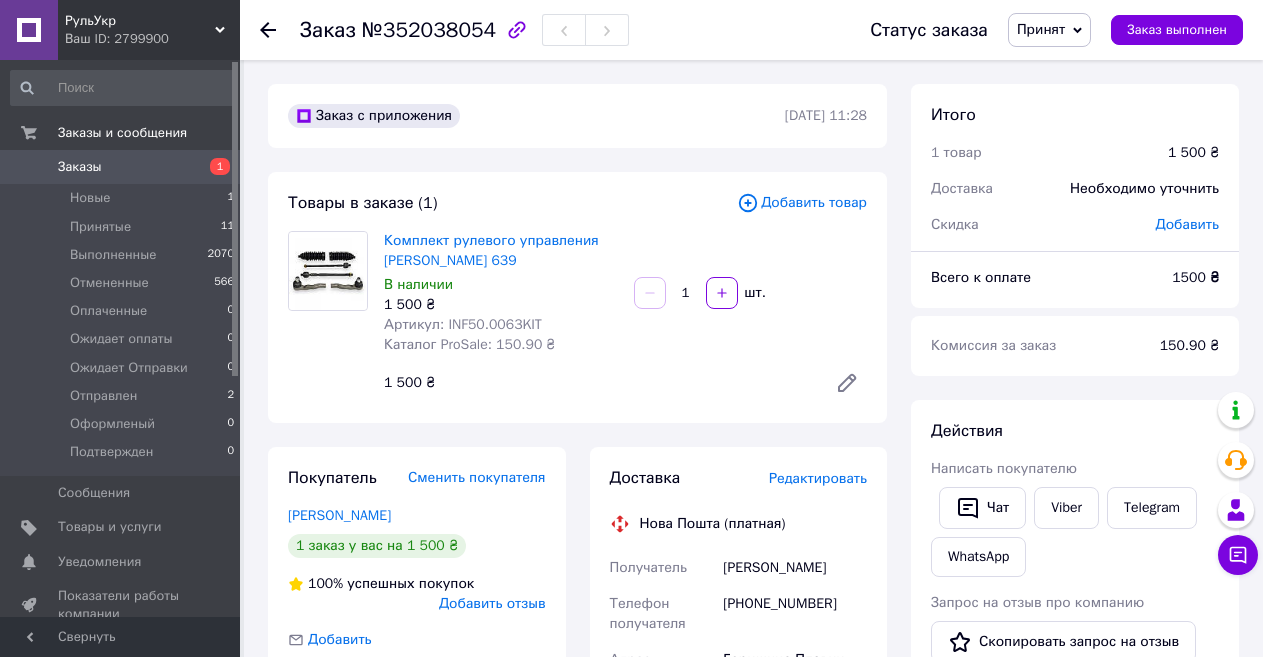 click on "Заказы" at bounding box center [121, 167] 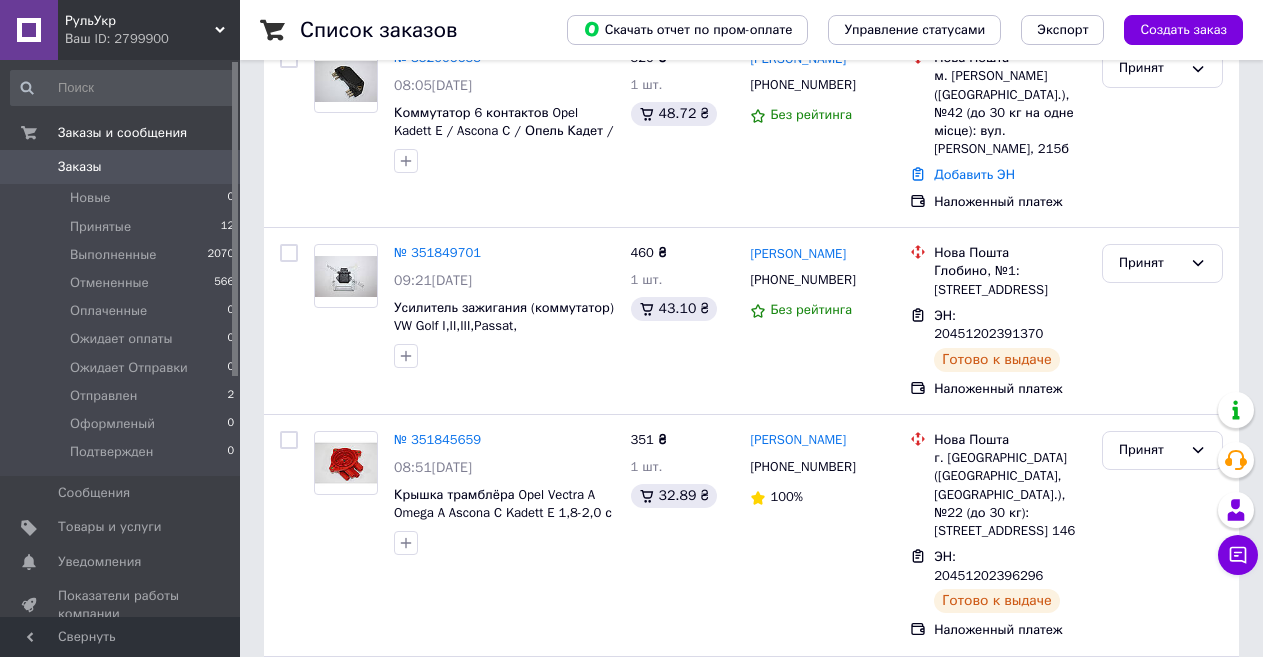 scroll, scrollTop: 400, scrollLeft: 0, axis: vertical 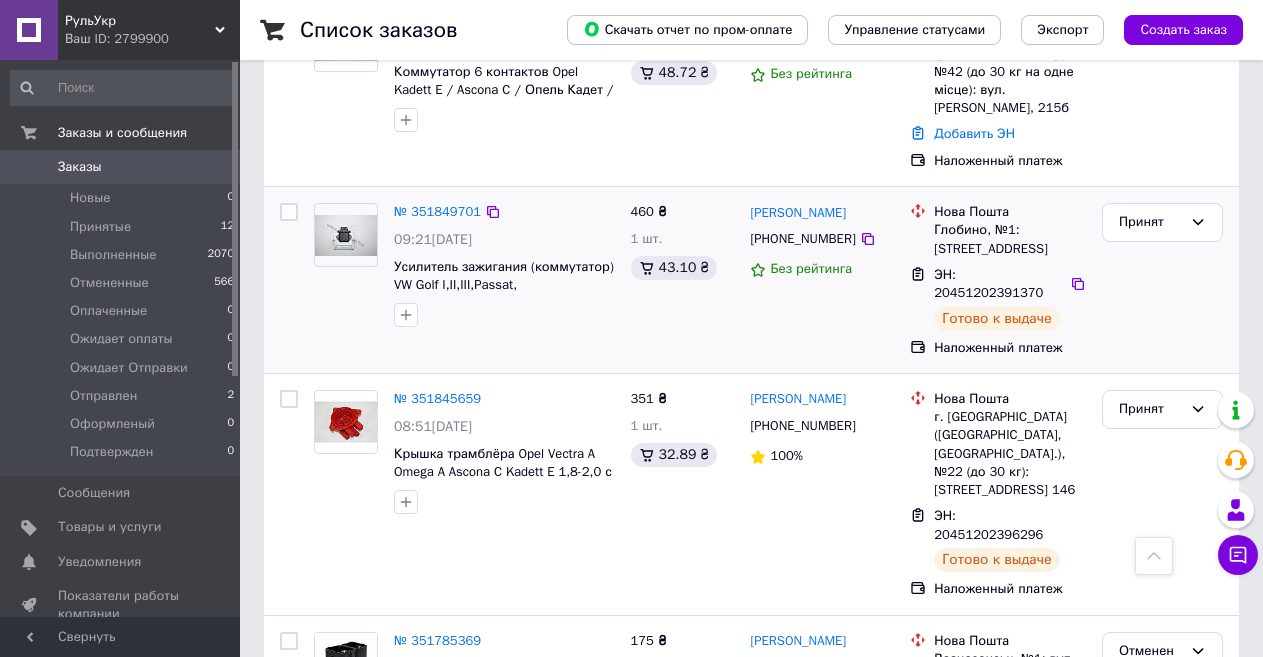 click on "ЭН: 20451202391370" at bounding box center (988, 284) 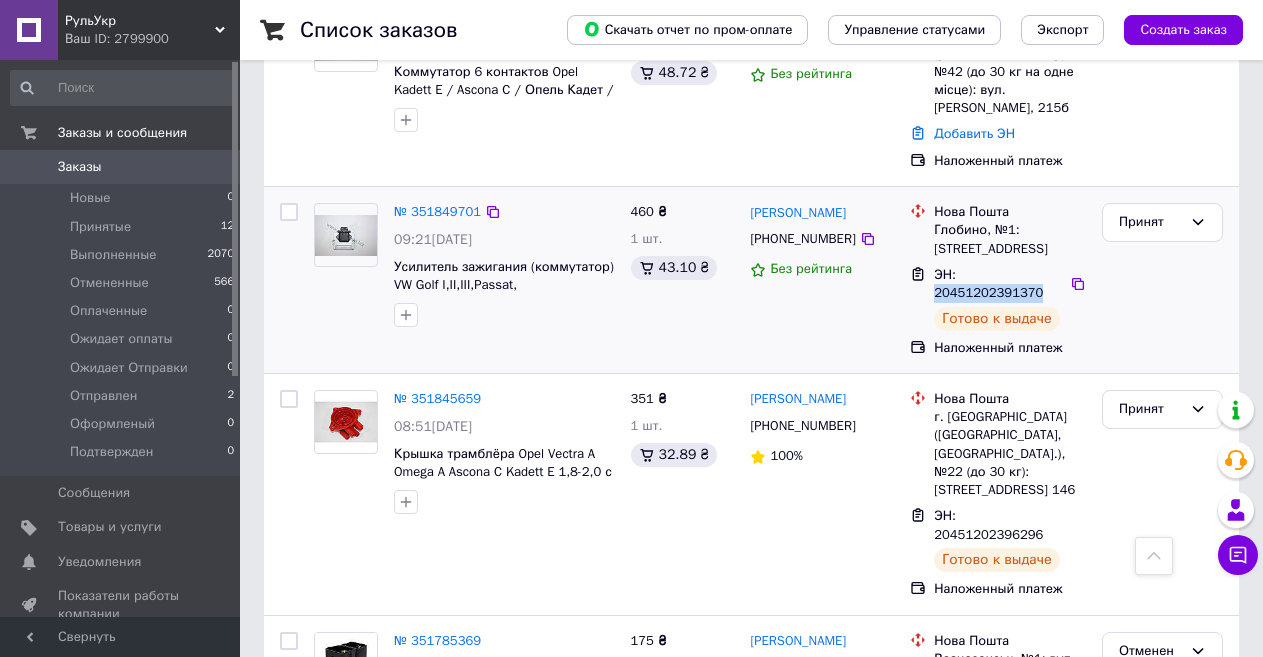 click on "ЭН: 20451202391370" at bounding box center (988, 284) 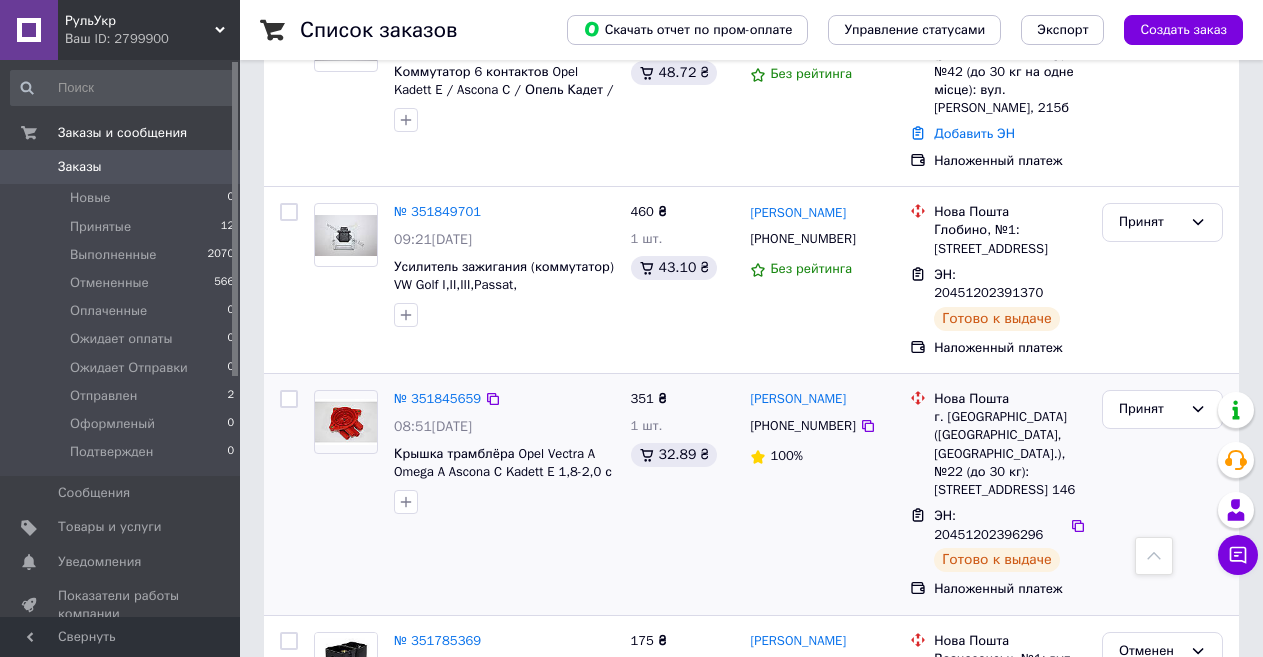 click on "ЭН: 20451202396296" at bounding box center [988, 525] 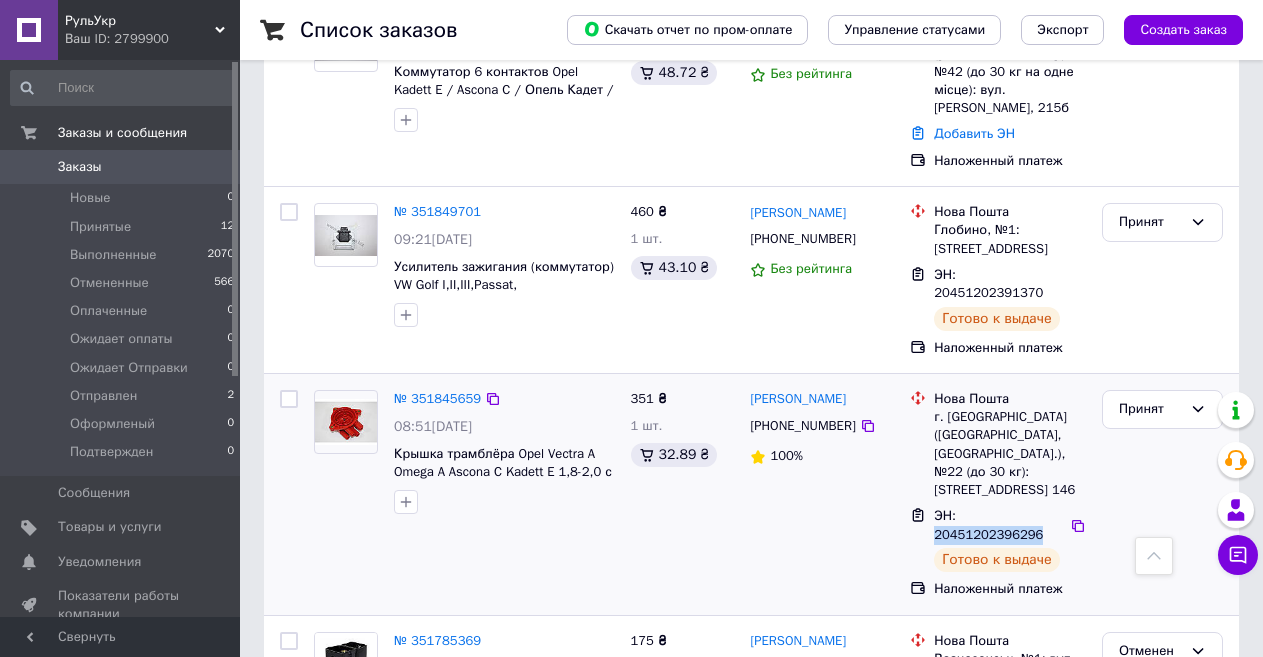 click on "ЭН: 20451202396296" at bounding box center [988, 525] 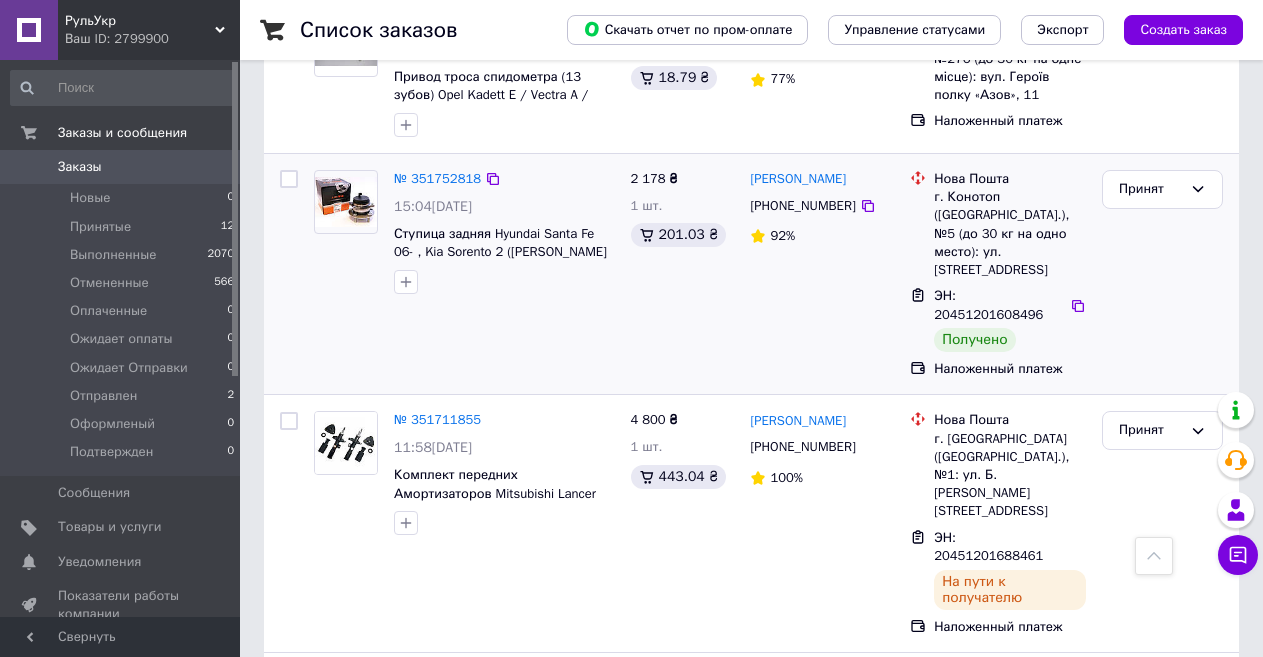 scroll, scrollTop: 1300, scrollLeft: 0, axis: vertical 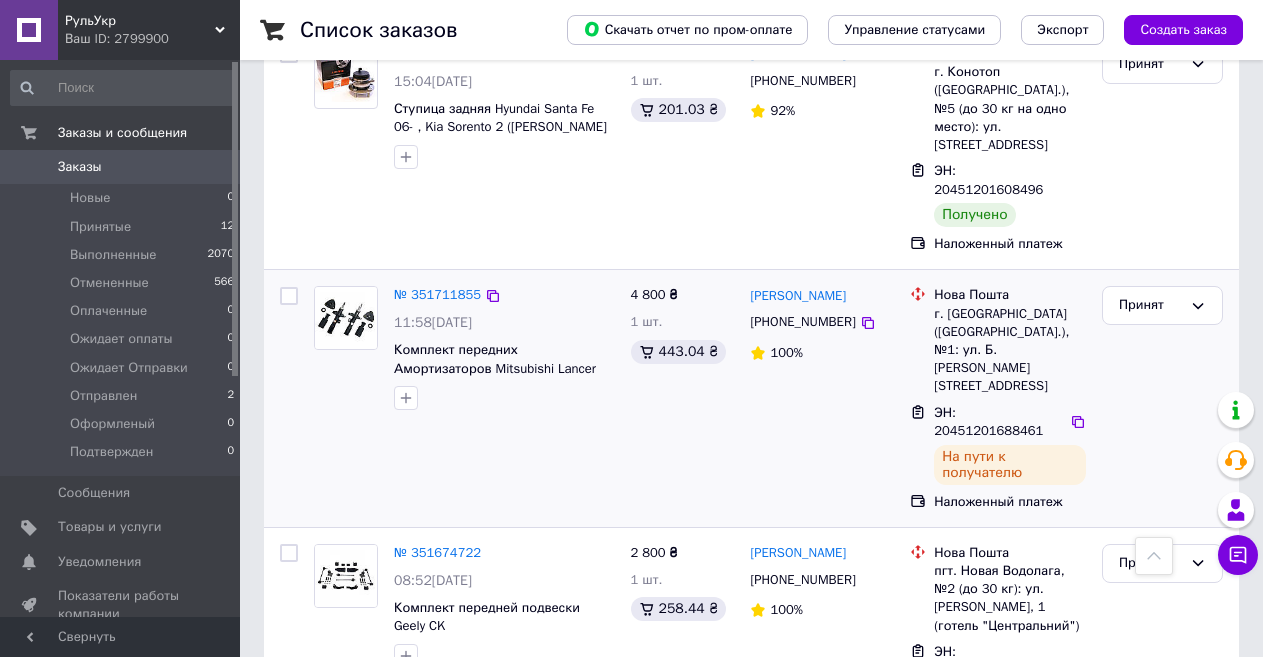 click on "ЭН: 20451201688461" at bounding box center (988, 422) 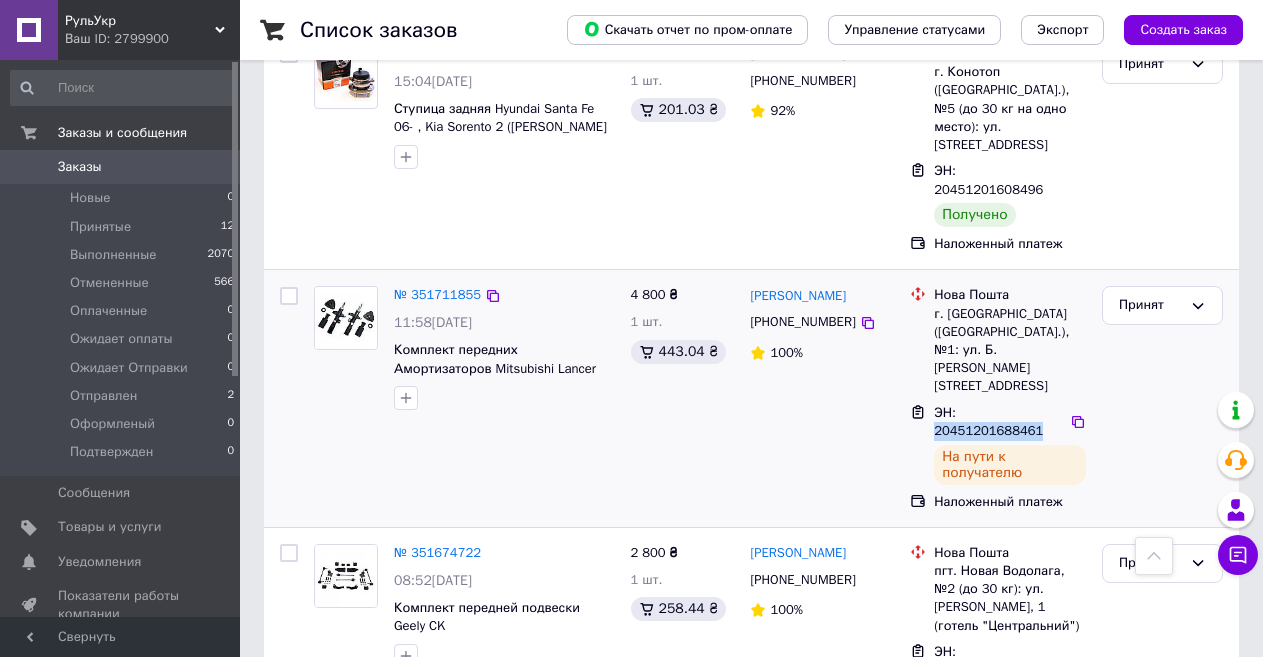 copy on "20451201688461" 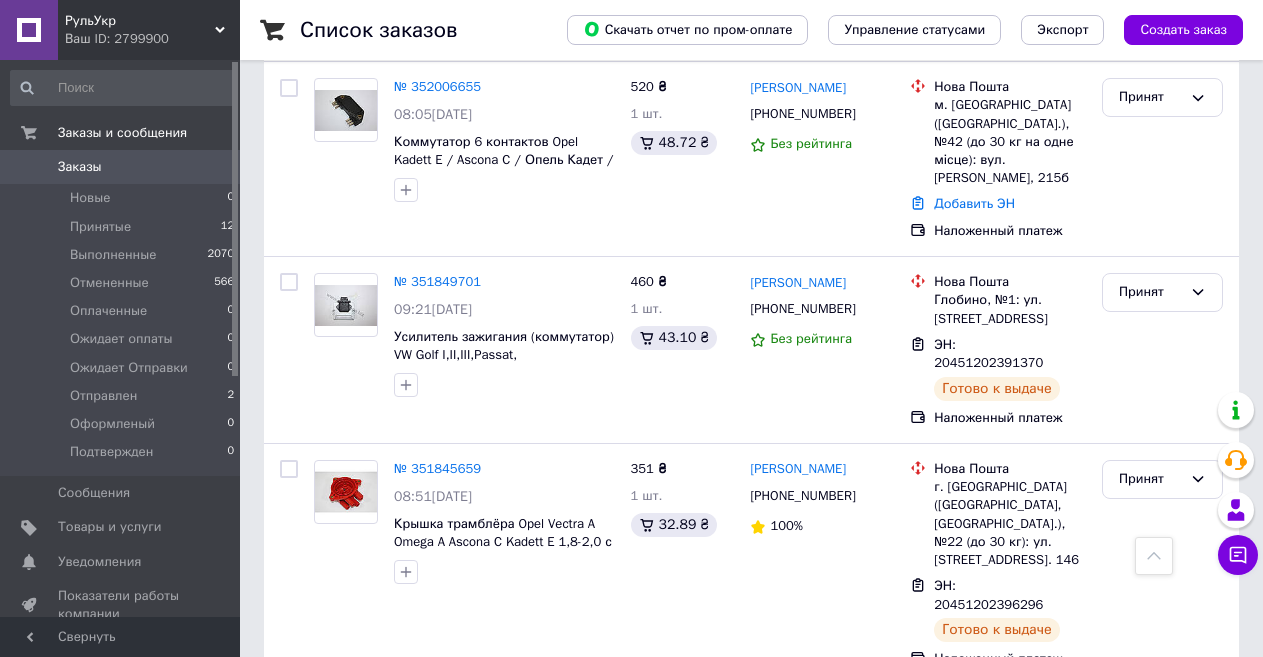 scroll, scrollTop: 0, scrollLeft: 0, axis: both 